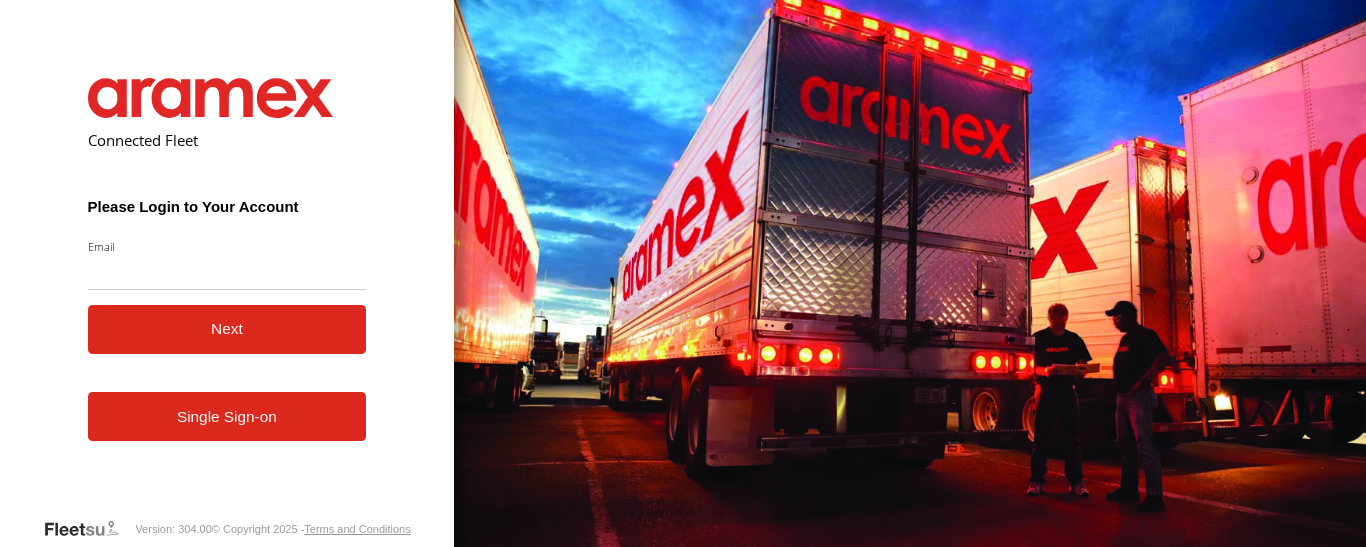 scroll, scrollTop: 0, scrollLeft: 0, axis: both 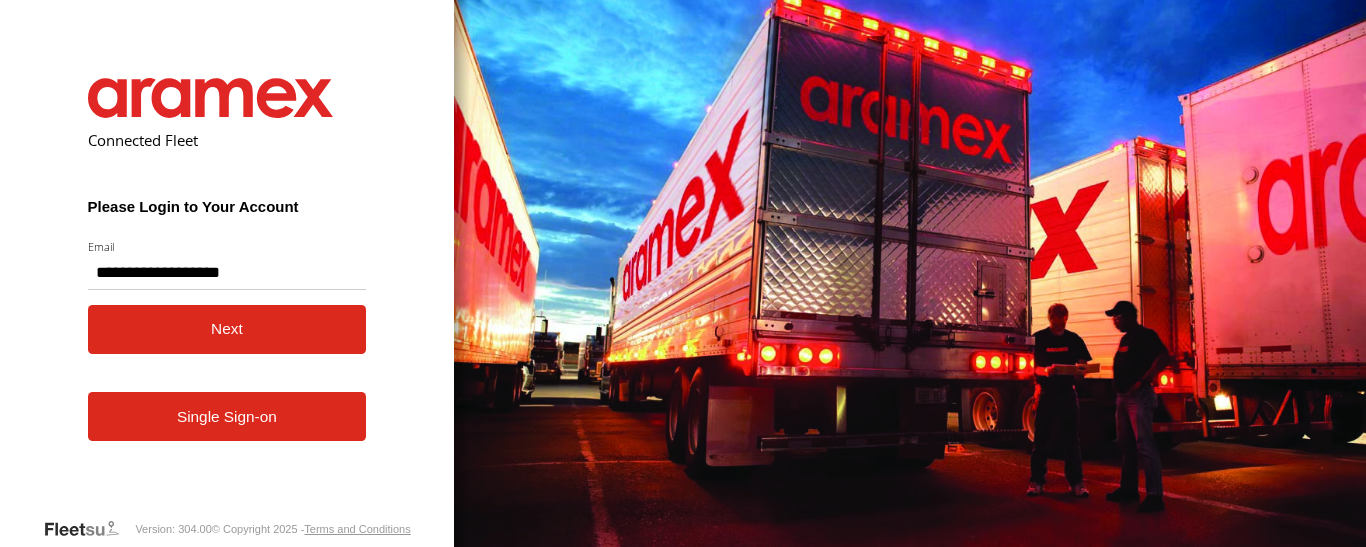type on "**********" 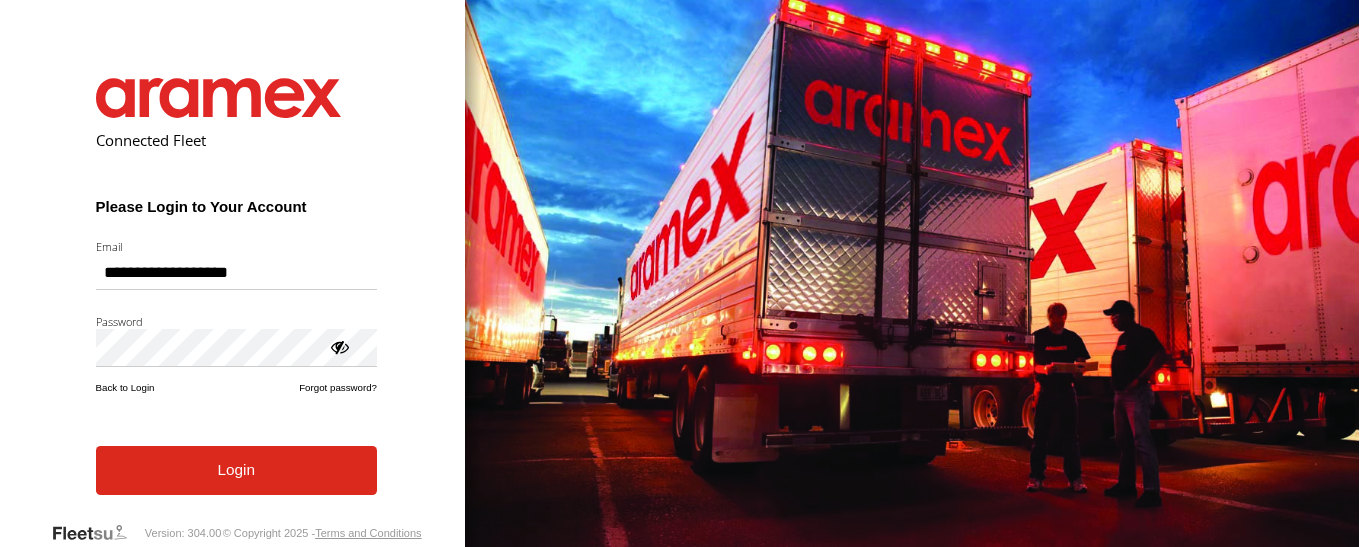 scroll, scrollTop: 0, scrollLeft: 0, axis: both 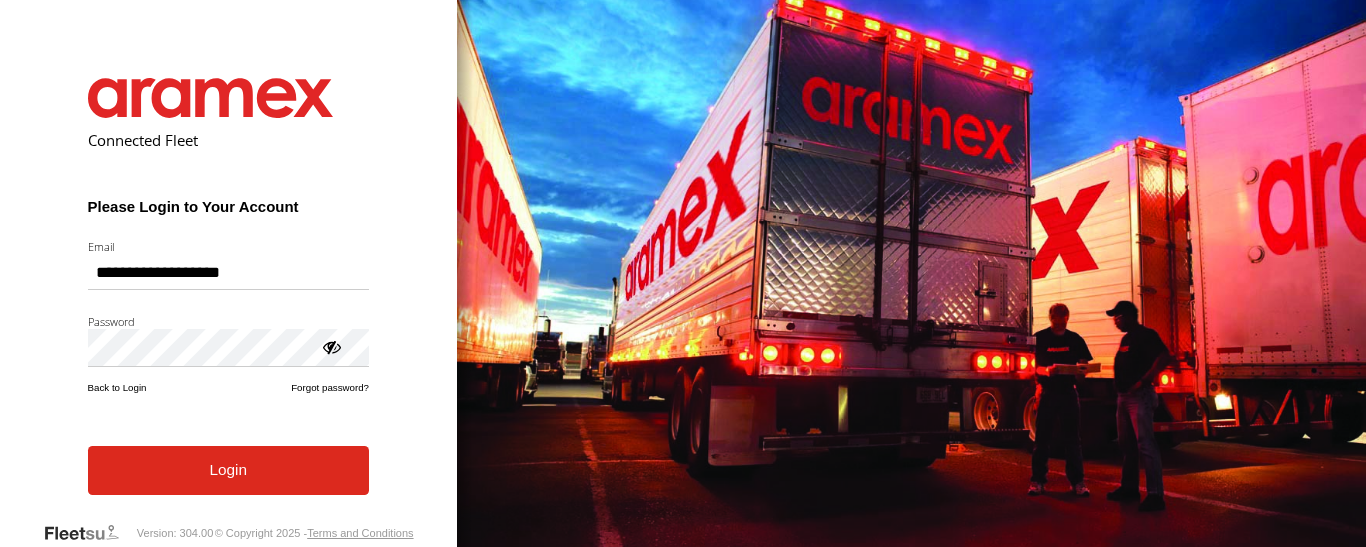 click on "Login" at bounding box center [228, 470] 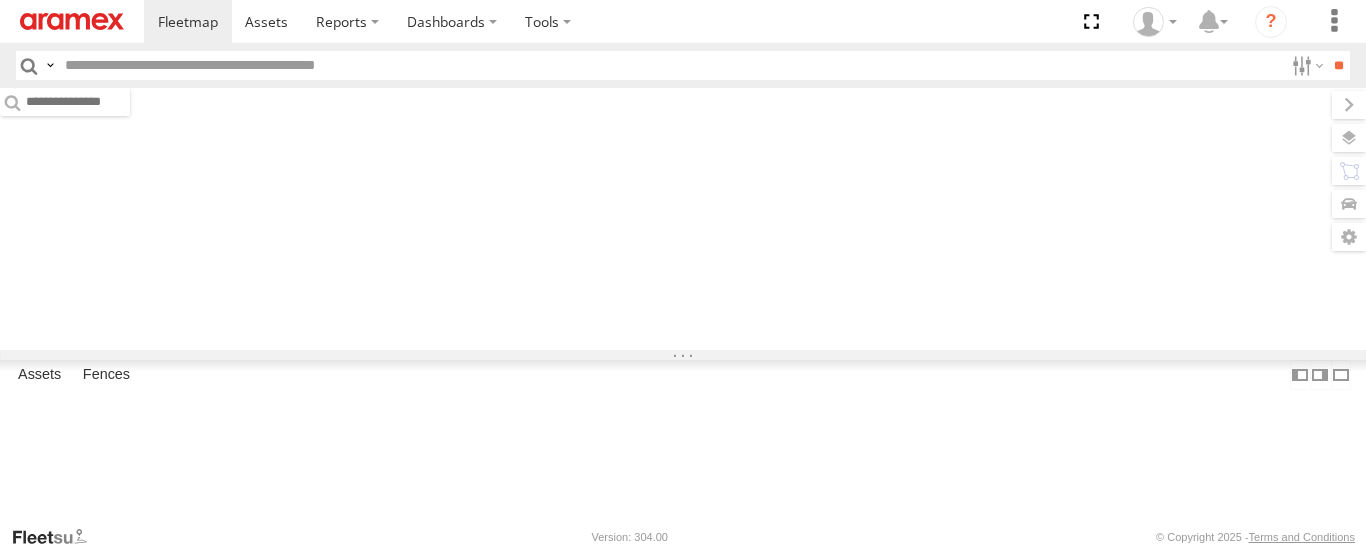 scroll, scrollTop: 0, scrollLeft: 0, axis: both 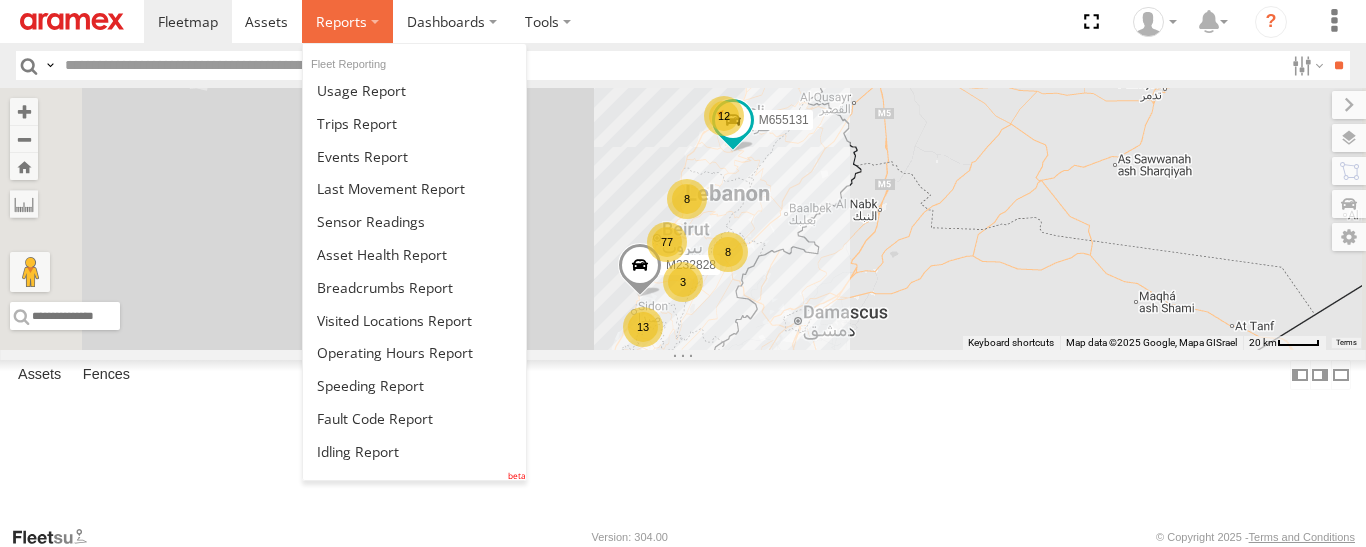 click at bounding box center (341, 21) 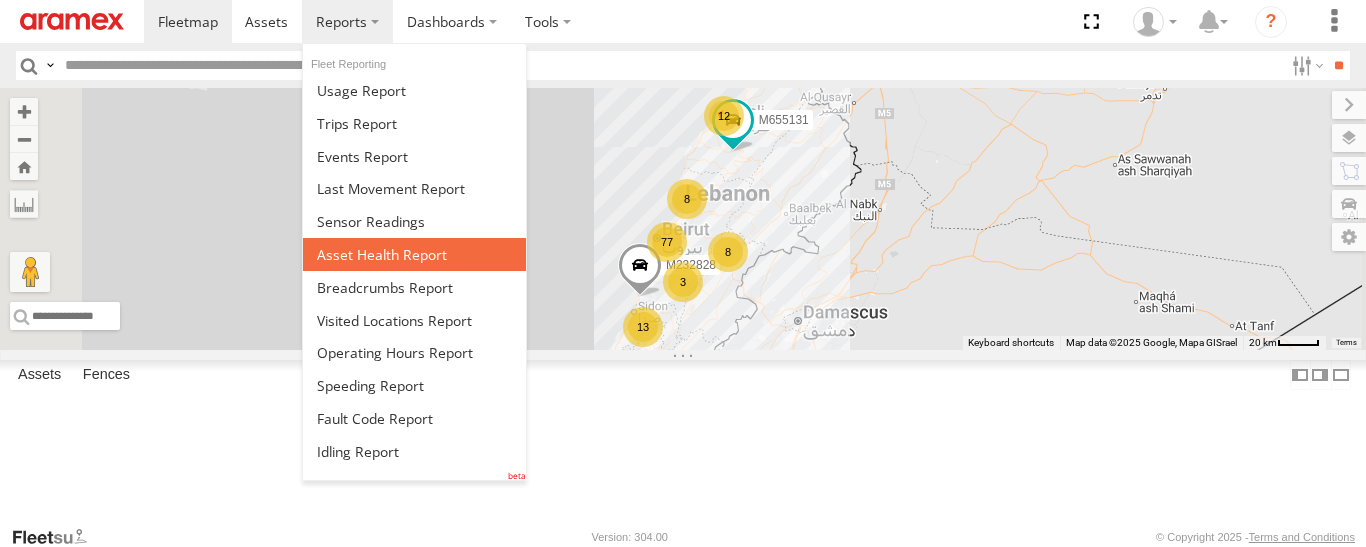 click at bounding box center (382, 254) 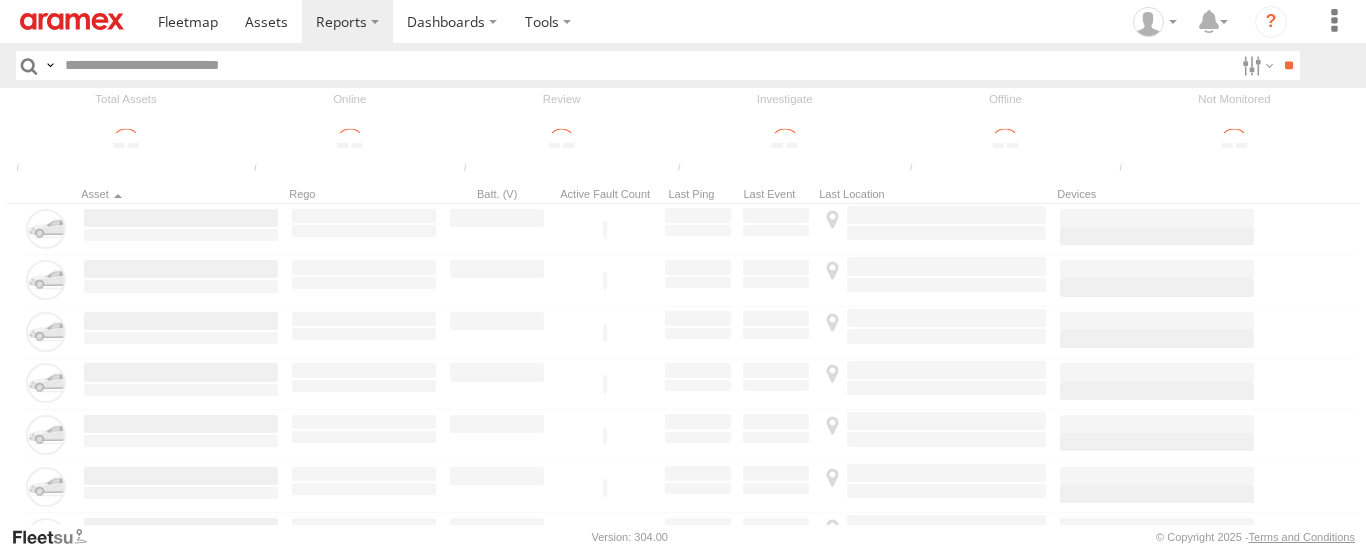 scroll, scrollTop: 0, scrollLeft: 0, axis: both 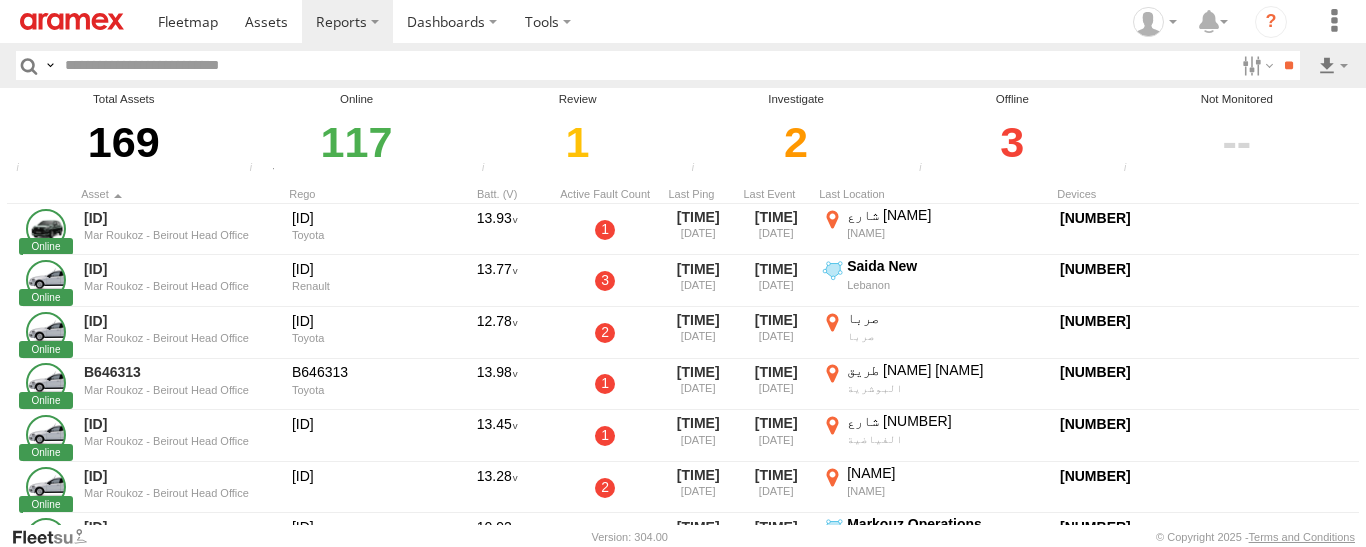 click on "3" at bounding box center [1012, 142] 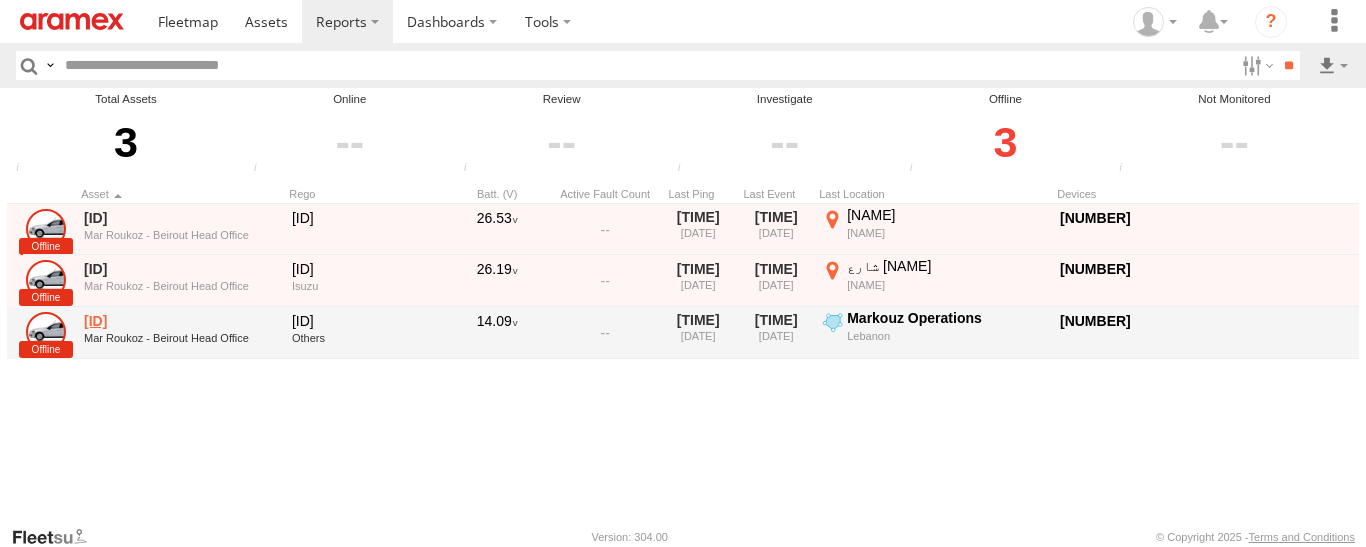 click on "[ID]" at bounding box center (181, 321) 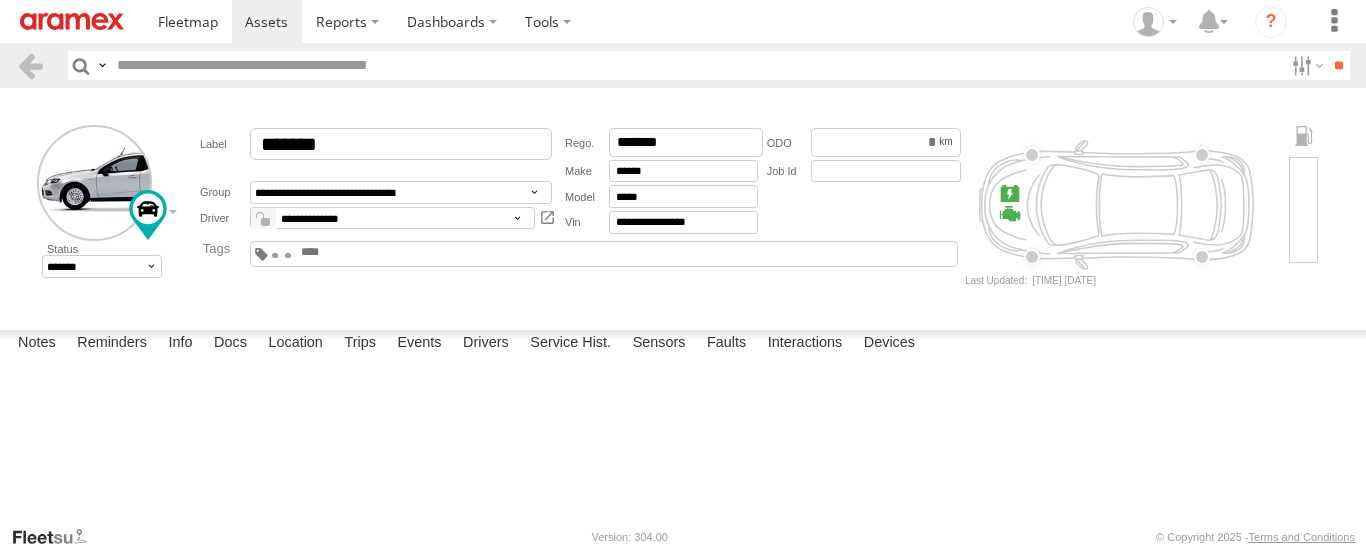 scroll, scrollTop: 0, scrollLeft: 0, axis: both 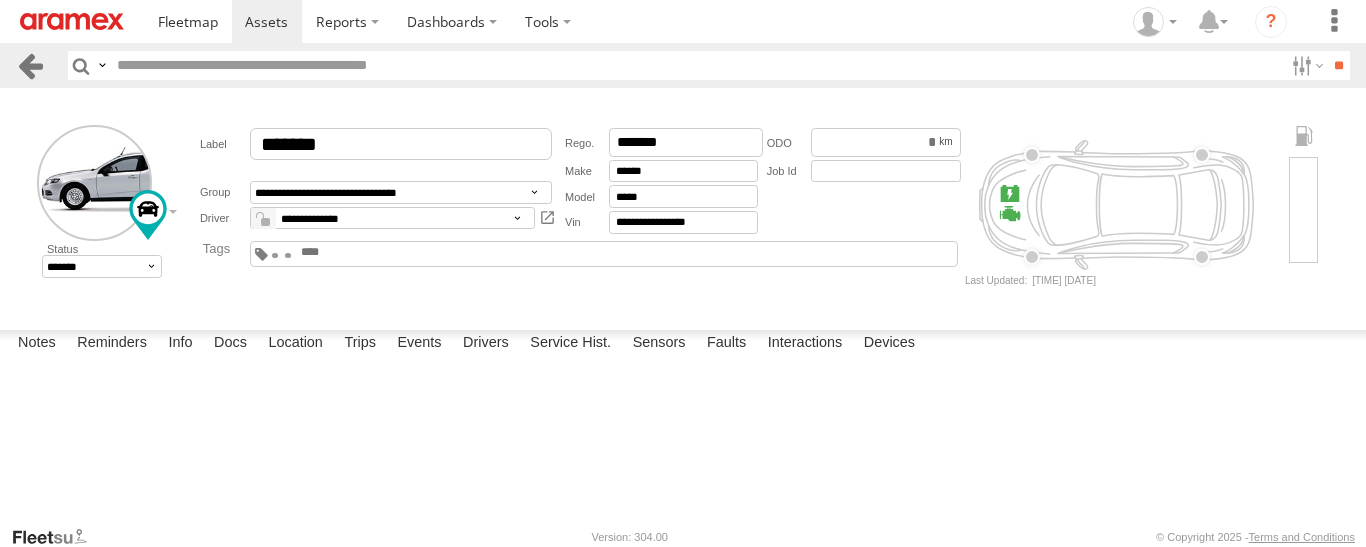 click at bounding box center (30, 65) 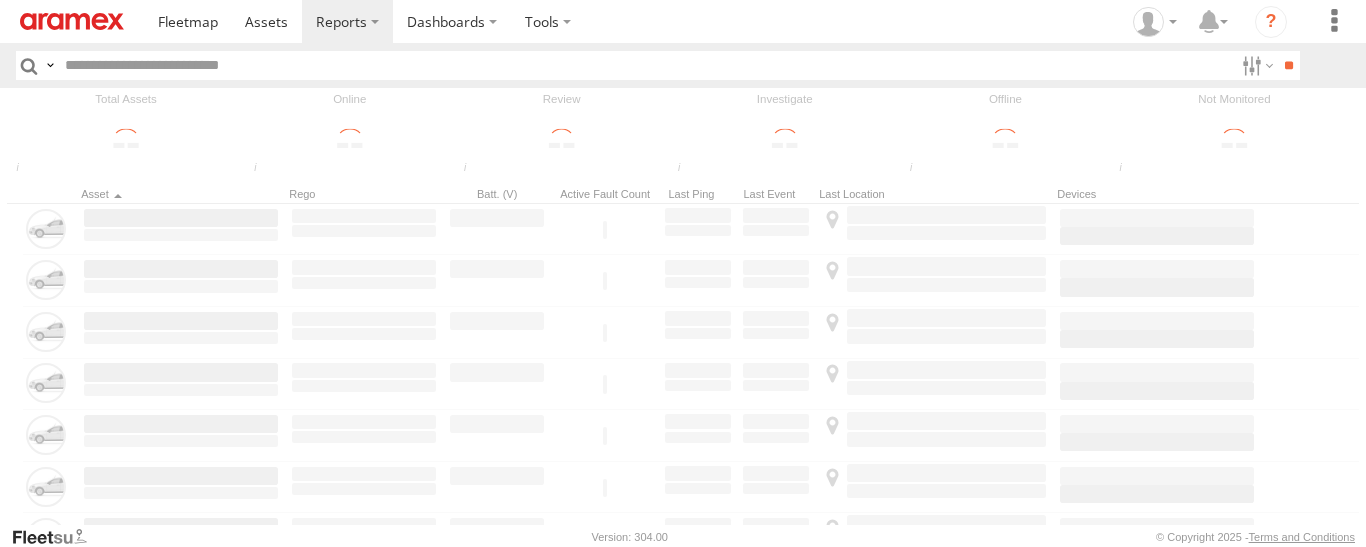 scroll, scrollTop: 0, scrollLeft: 0, axis: both 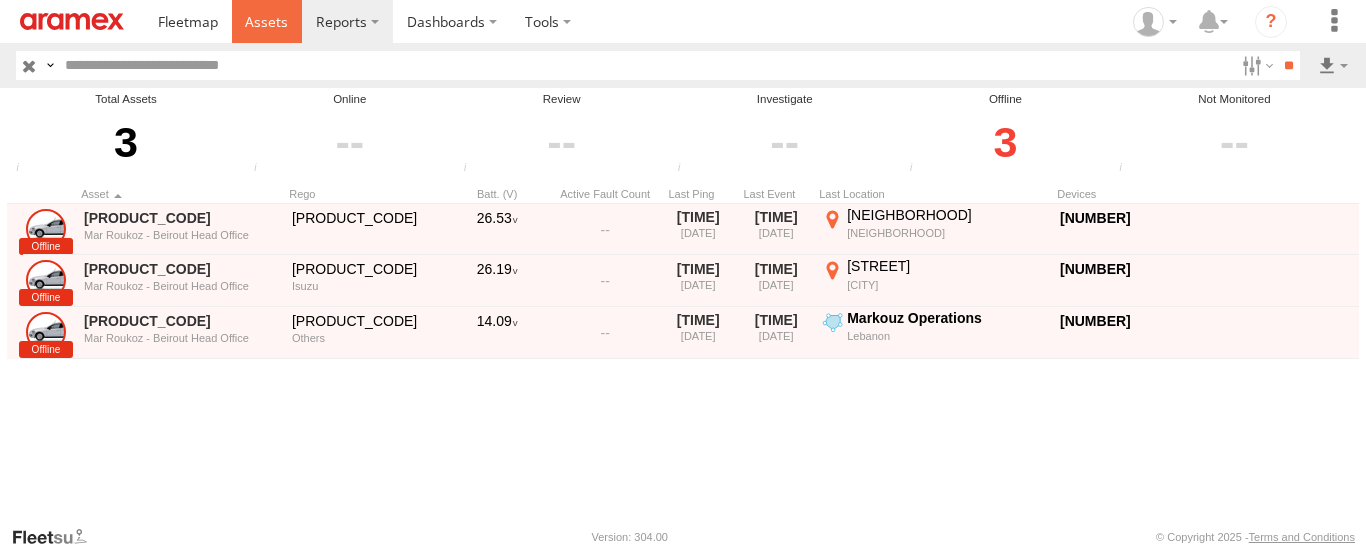 click at bounding box center [266, 21] 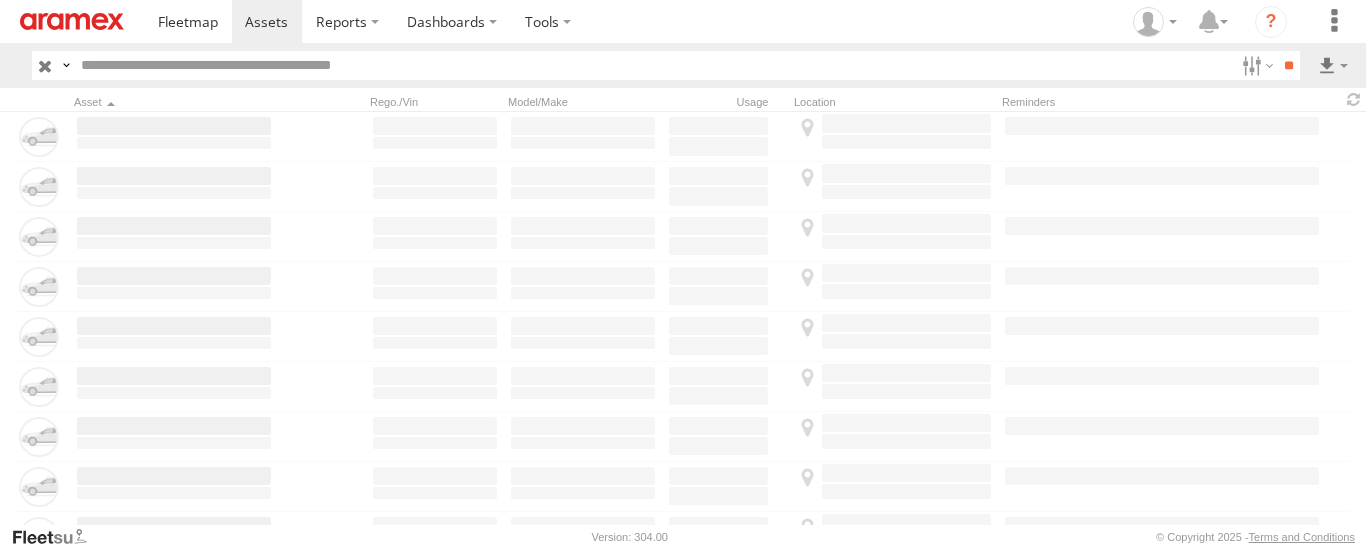 scroll, scrollTop: 0, scrollLeft: 0, axis: both 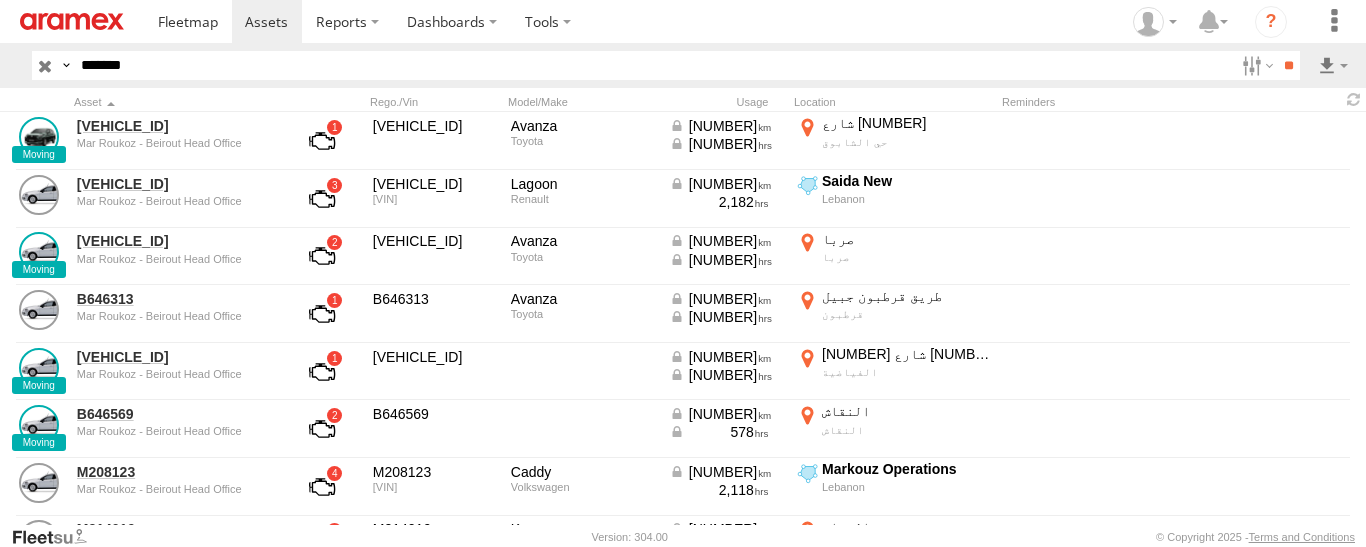 type on "*******" 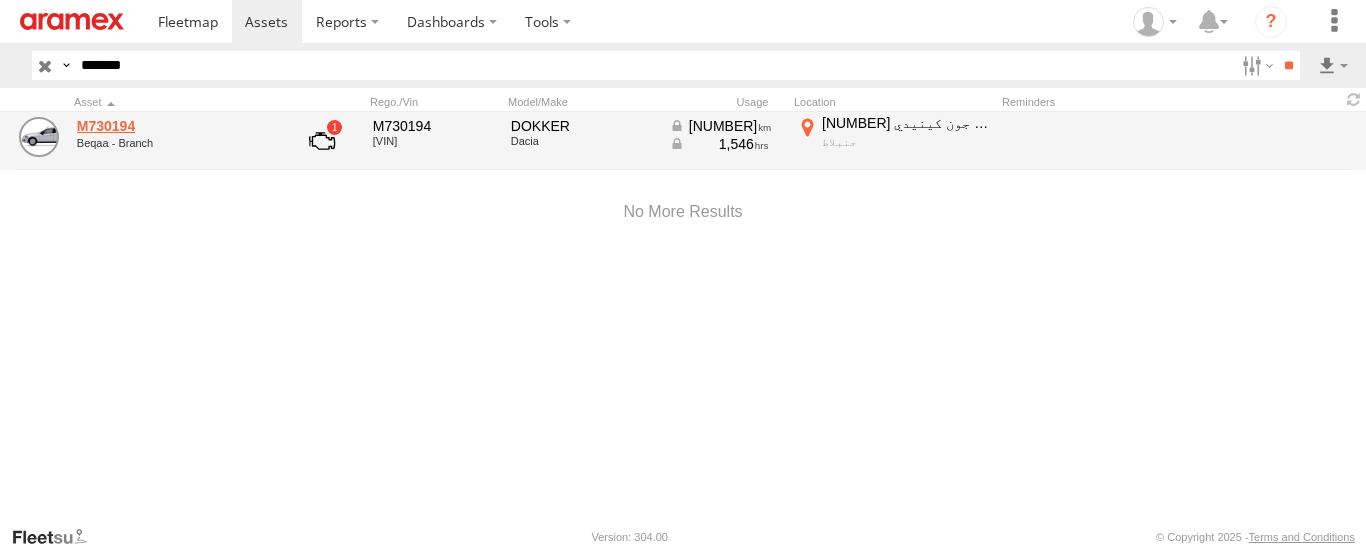 click on "M730194" at bounding box center [174, 126] 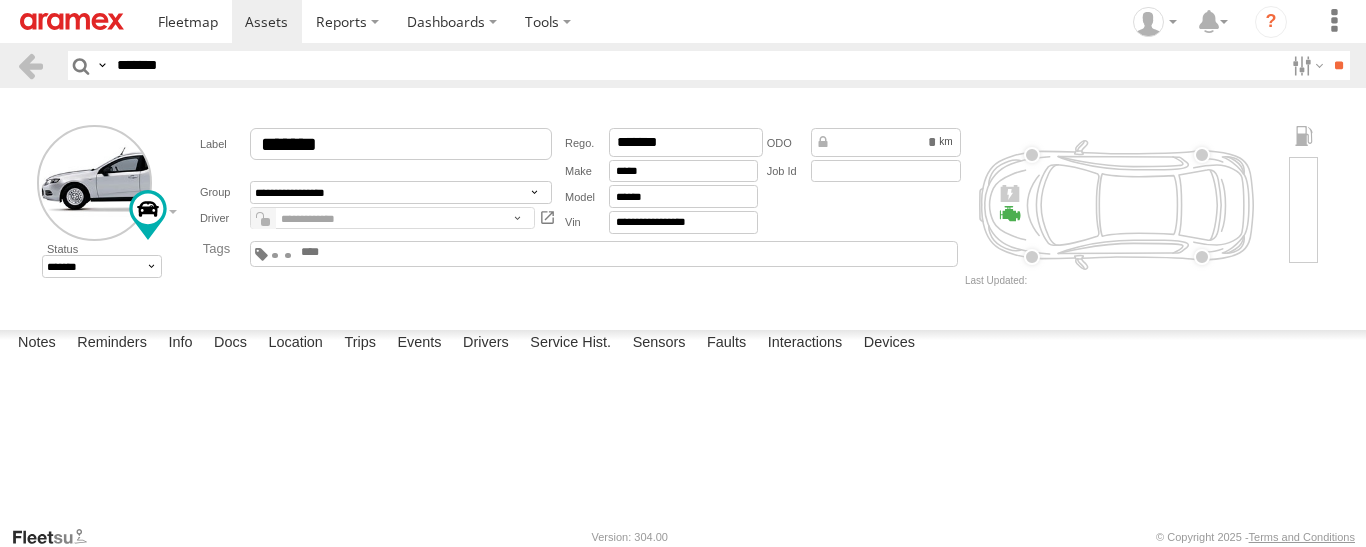 scroll, scrollTop: 0, scrollLeft: 0, axis: both 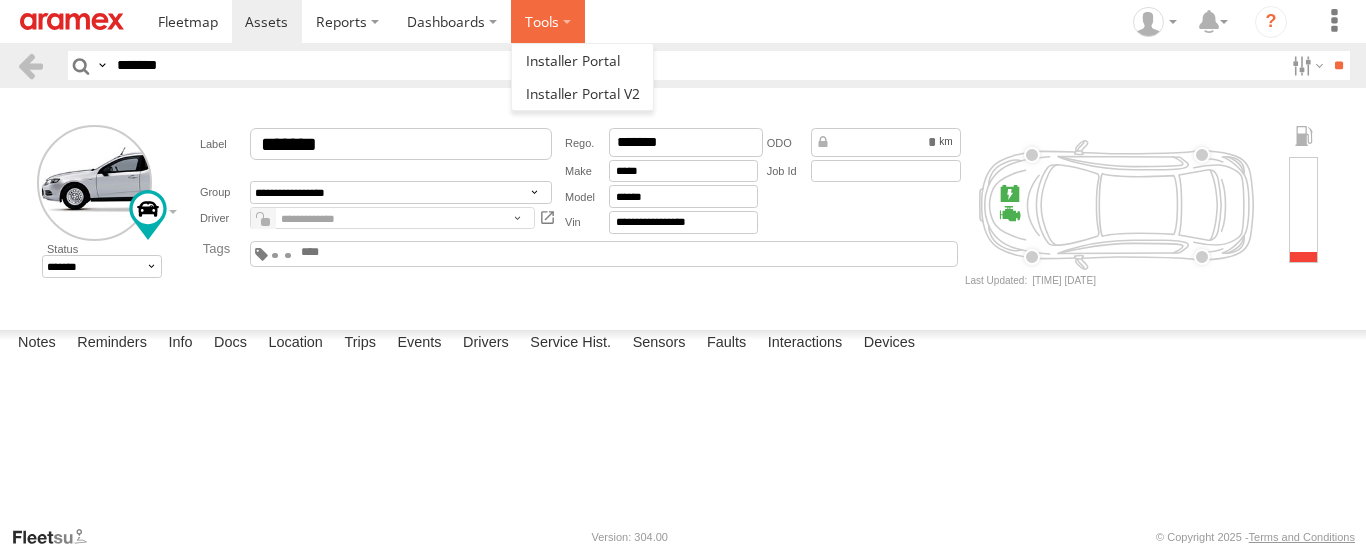 click at bounding box center (548, 21) 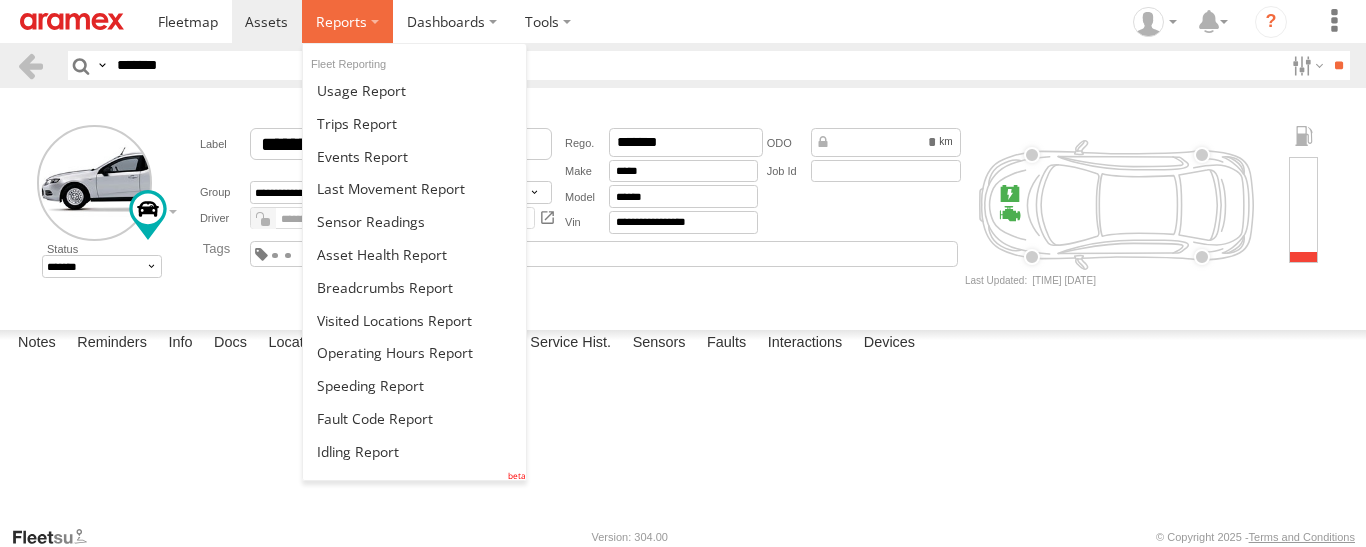 click at bounding box center (341, 21) 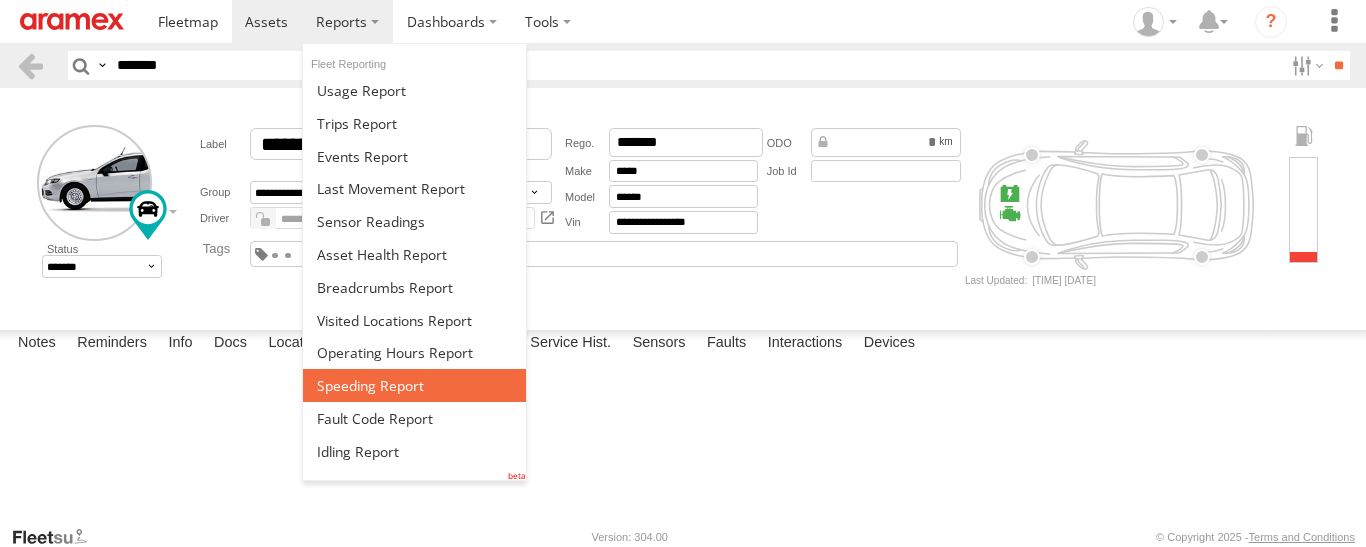 click at bounding box center (370, 385) 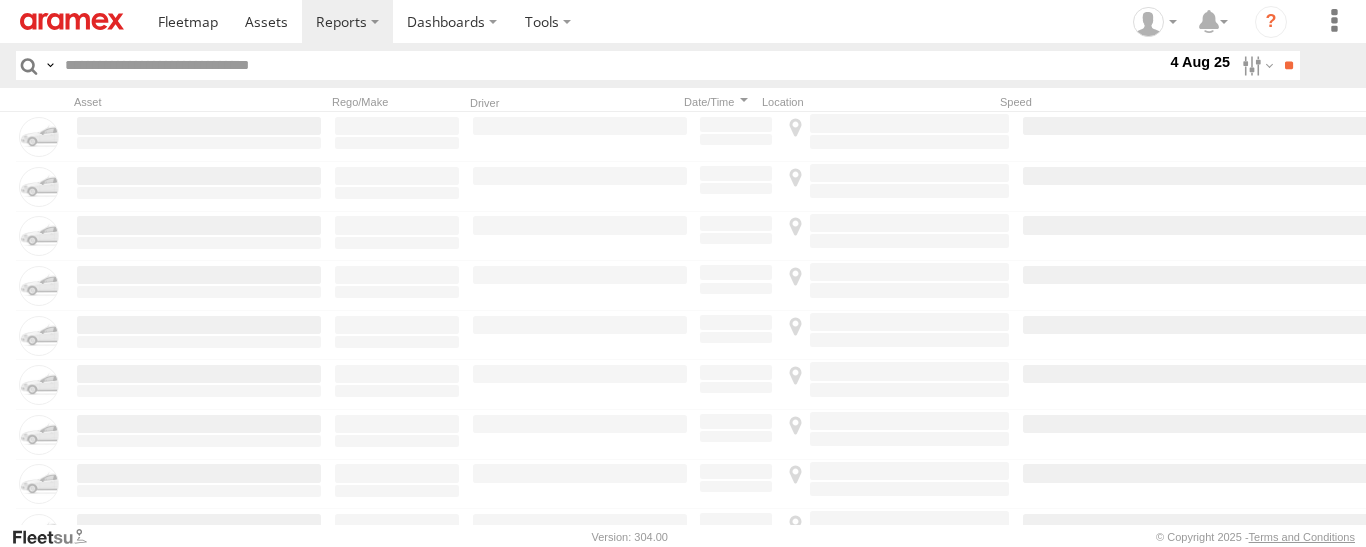 scroll, scrollTop: 0, scrollLeft: 0, axis: both 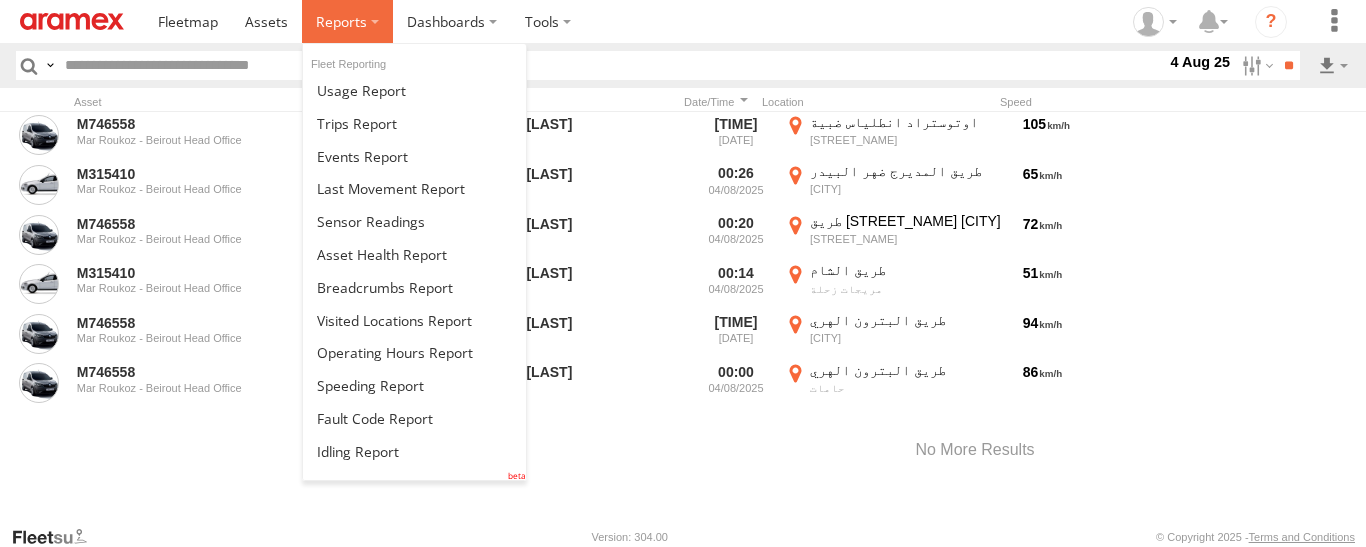 click at bounding box center (347, 21) 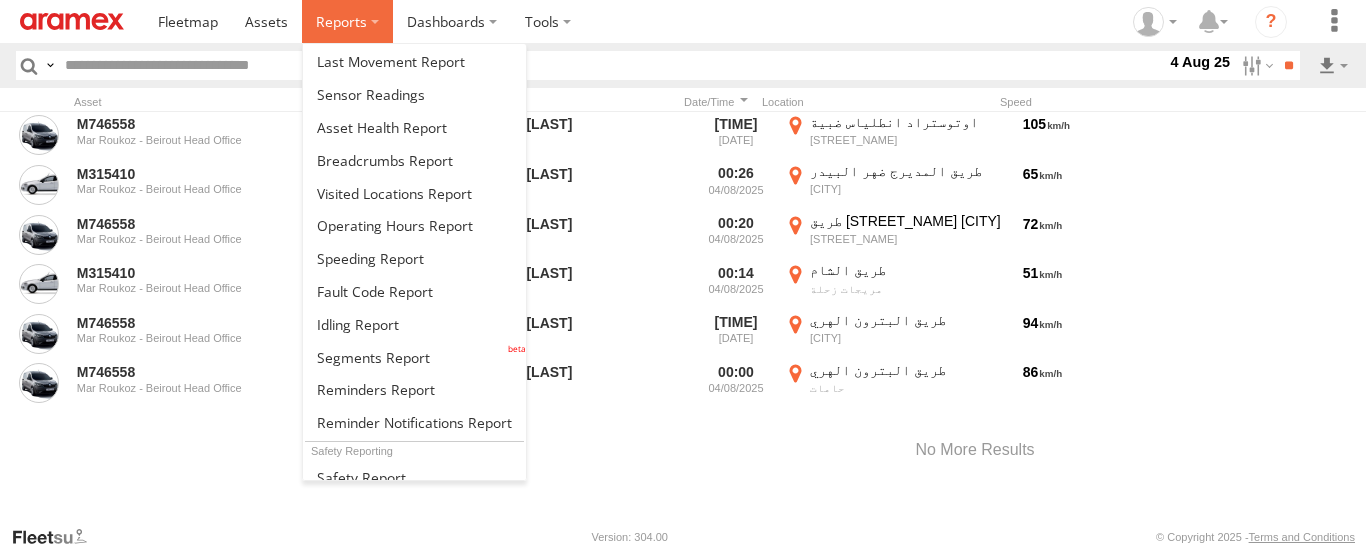 scroll, scrollTop: 0, scrollLeft: 0, axis: both 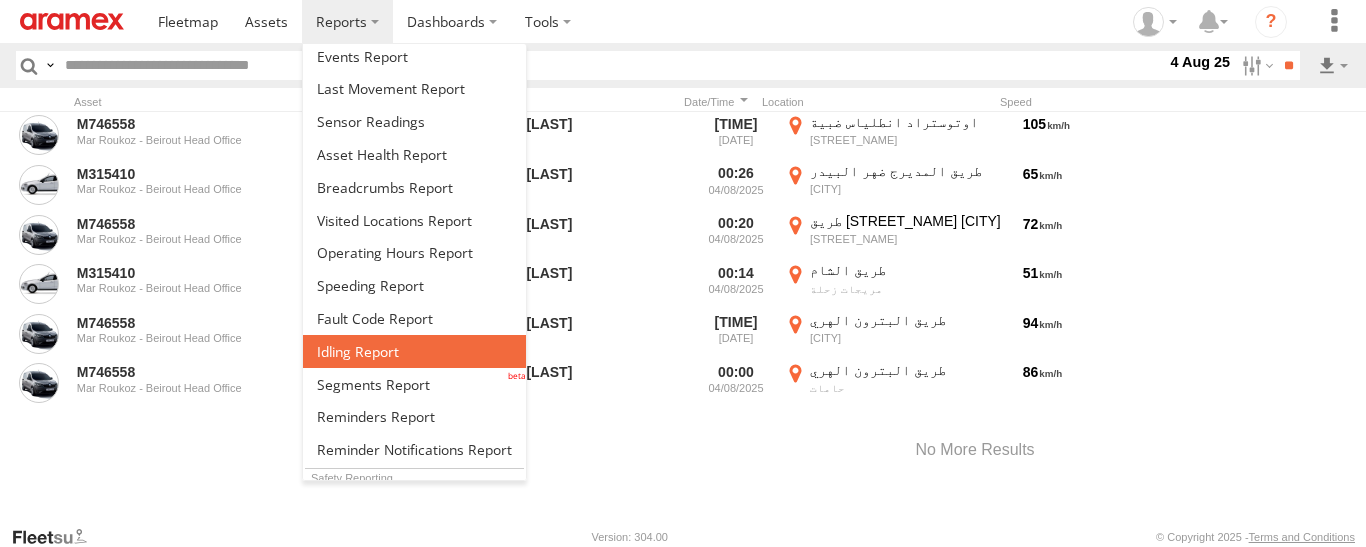 click at bounding box center (414, 351) 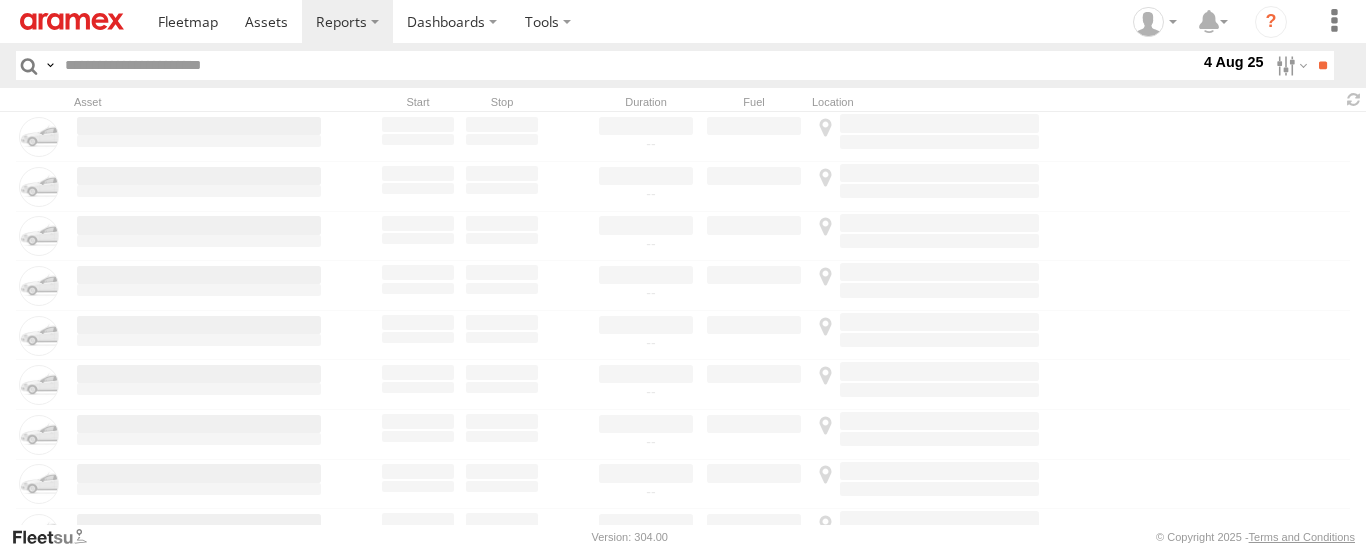 scroll, scrollTop: 0, scrollLeft: 0, axis: both 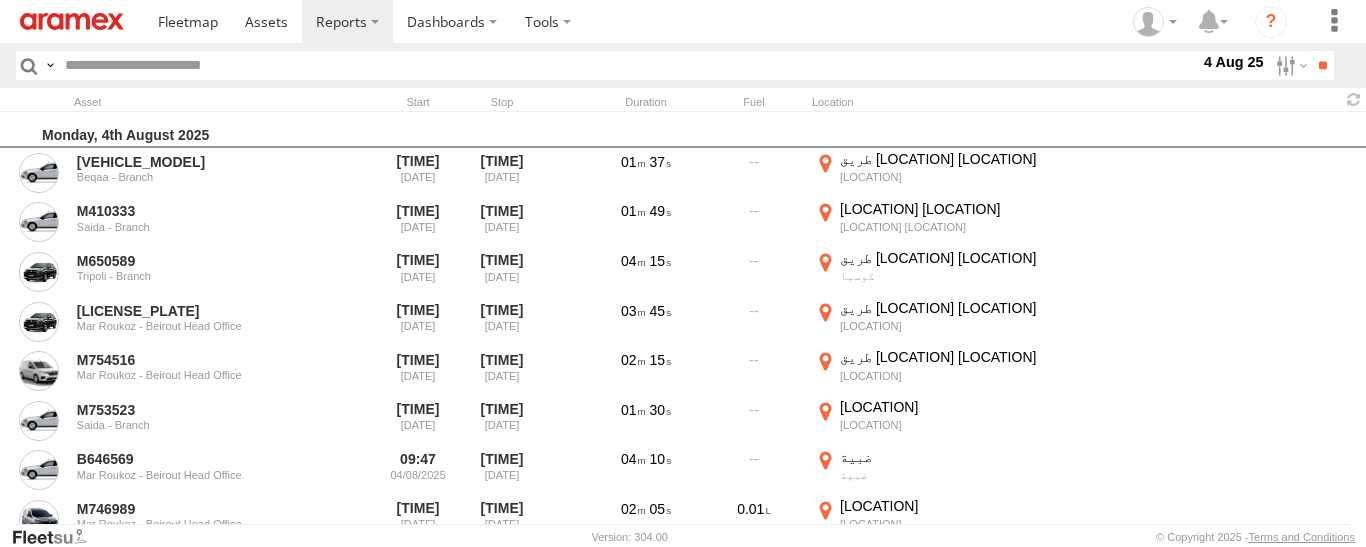 click on "4 Aug 25" at bounding box center [1234, 62] 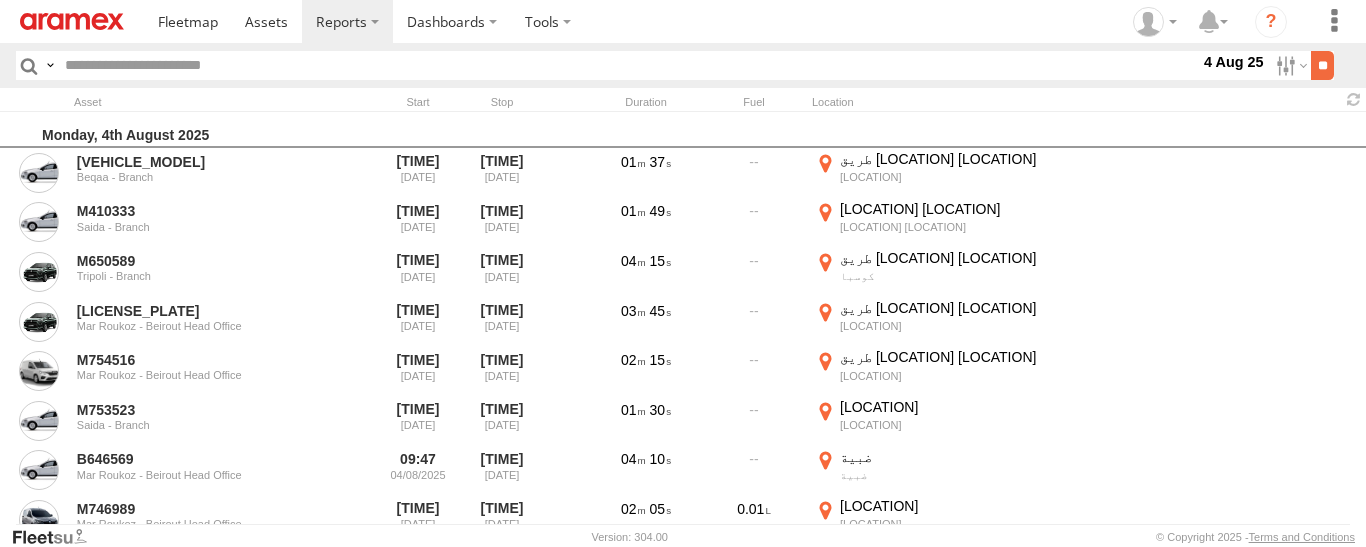click on "**" at bounding box center (1322, 65) 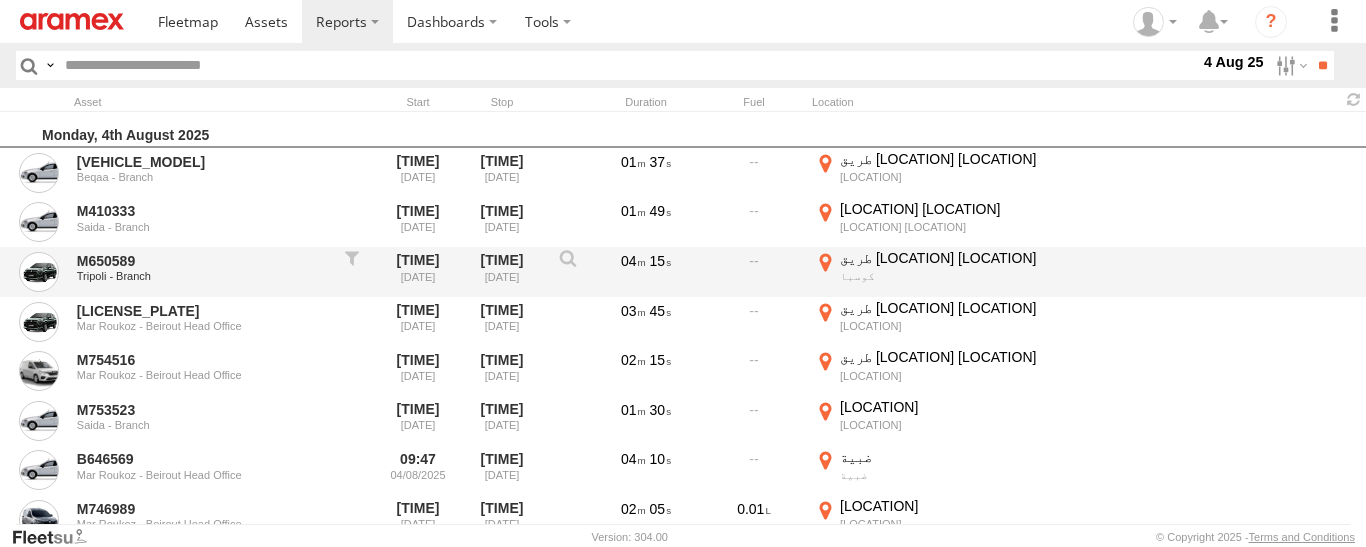 scroll, scrollTop: 0, scrollLeft: 1, axis: horizontal 